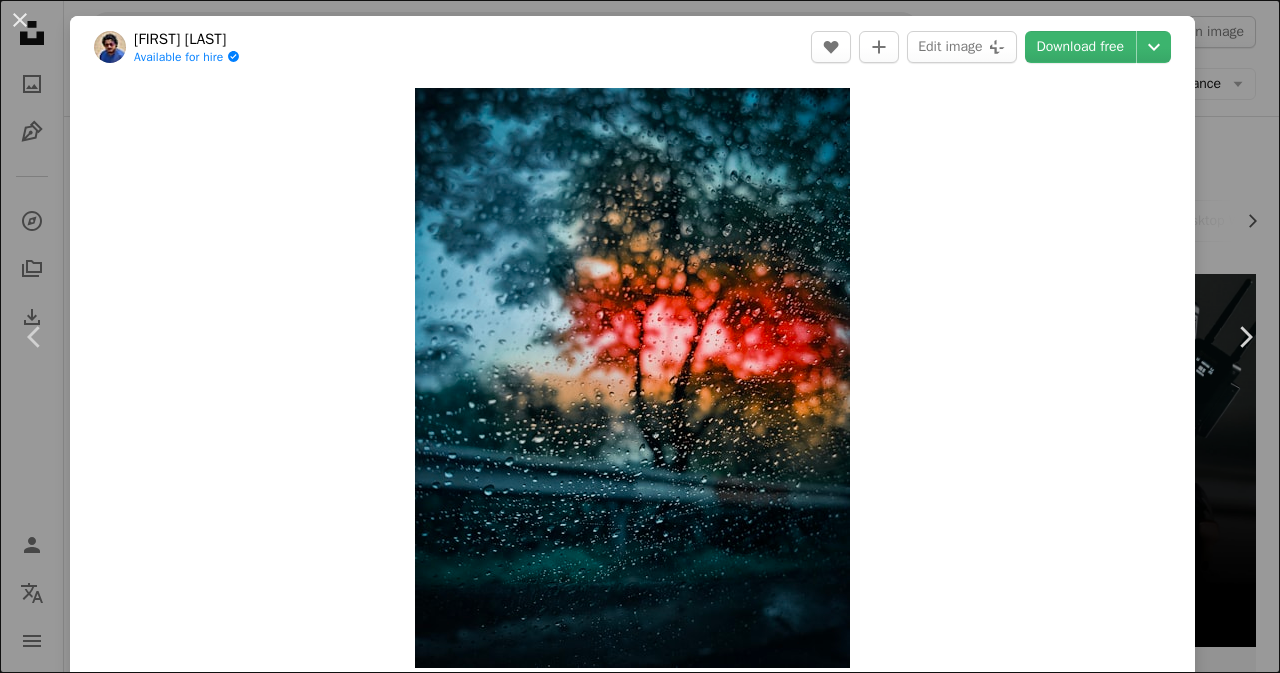 scroll, scrollTop: 0, scrollLeft: 0, axis: both 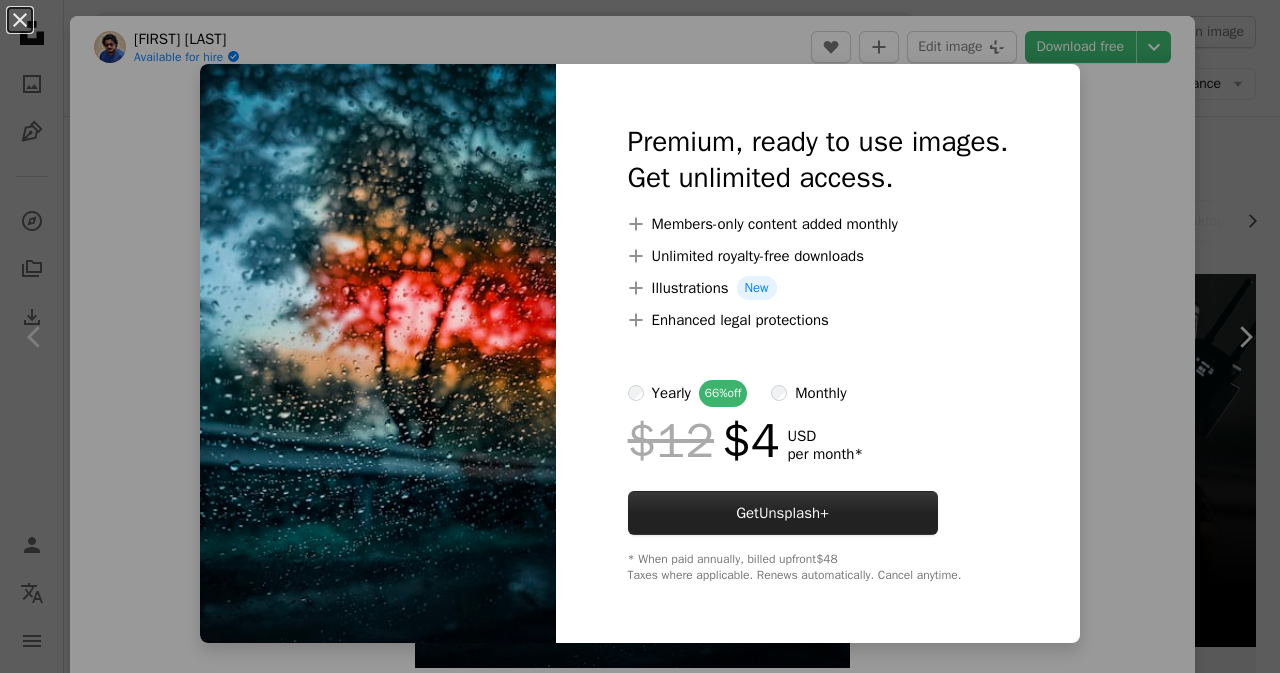 click on "Get  Unsplash+" at bounding box center [783, 513] 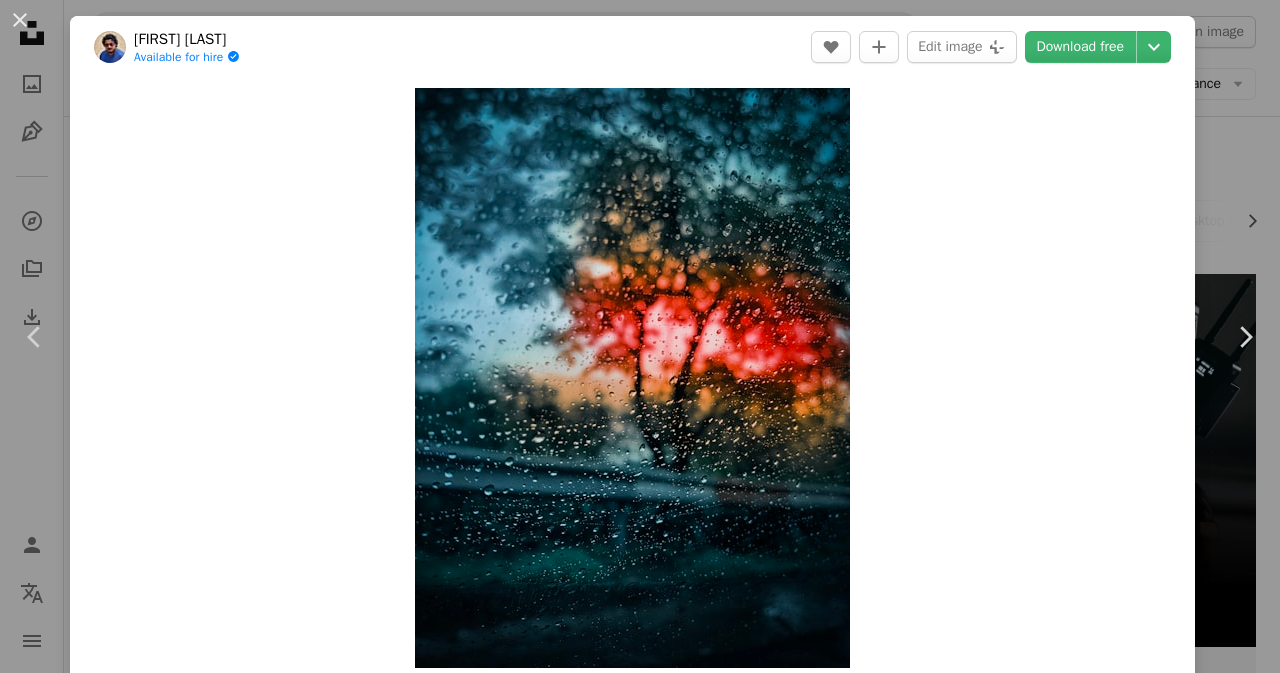 click at bounding box center (330, 5231) 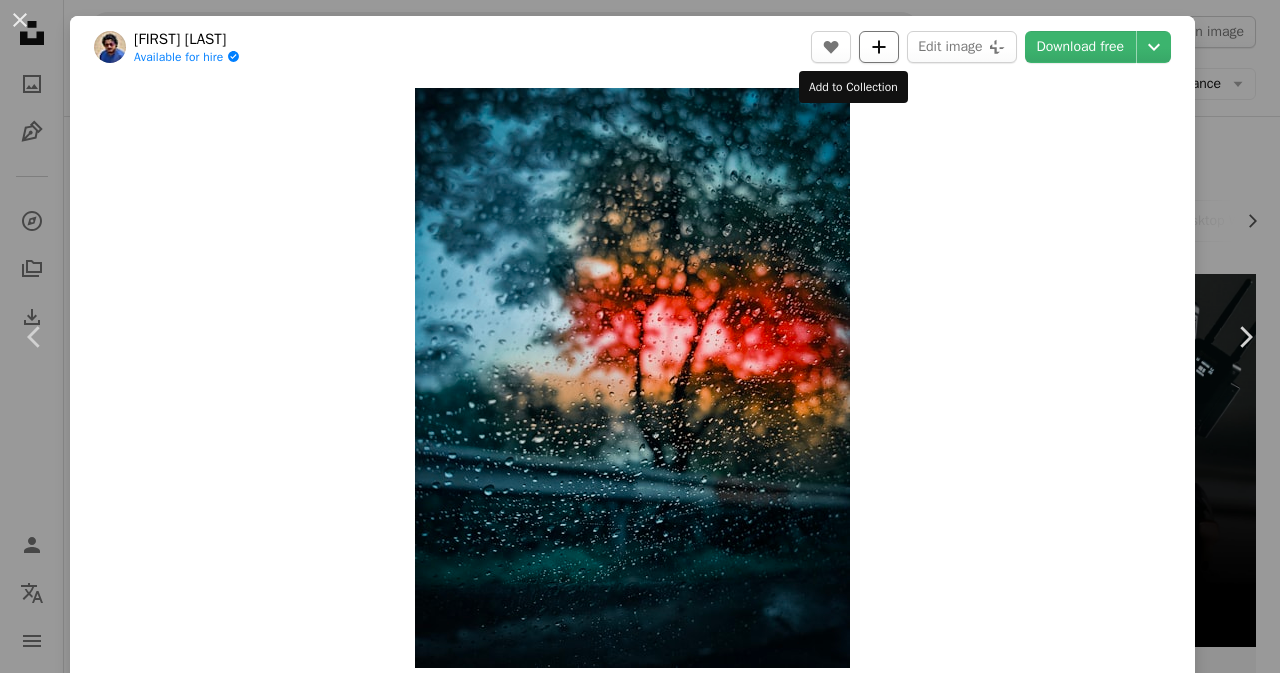 click on "A plus sign" at bounding box center [879, 47] 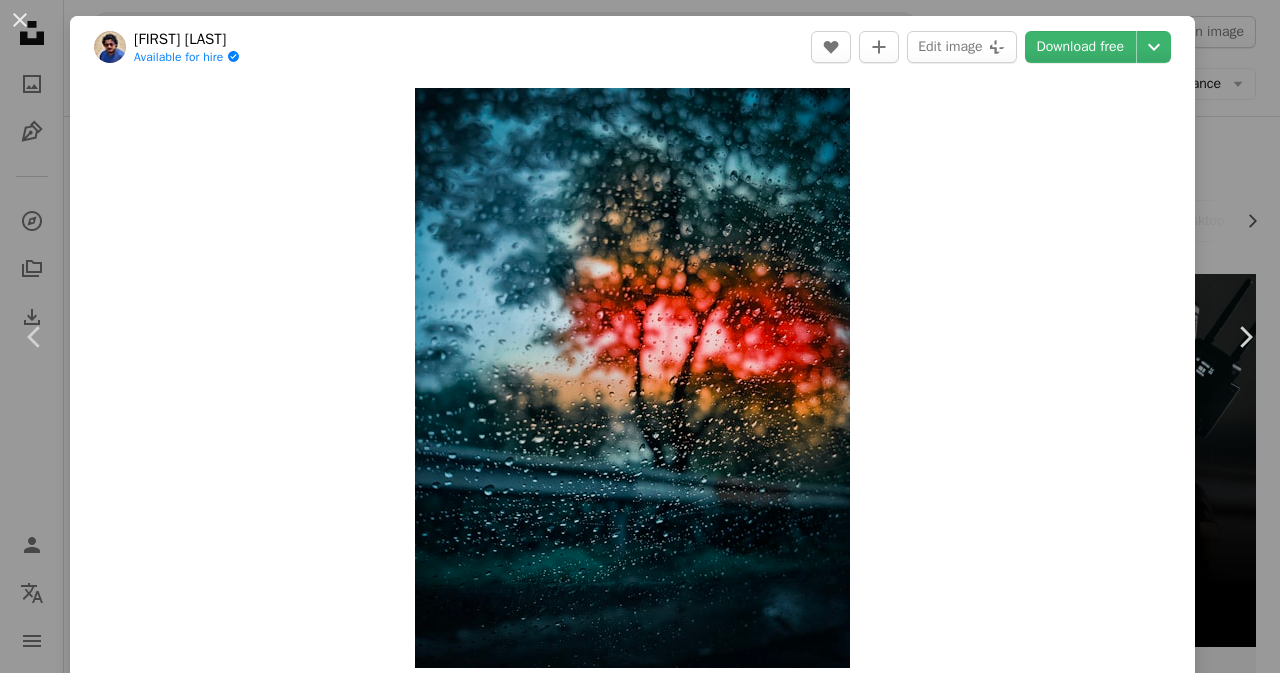 click at bounding box center (330, 5231) 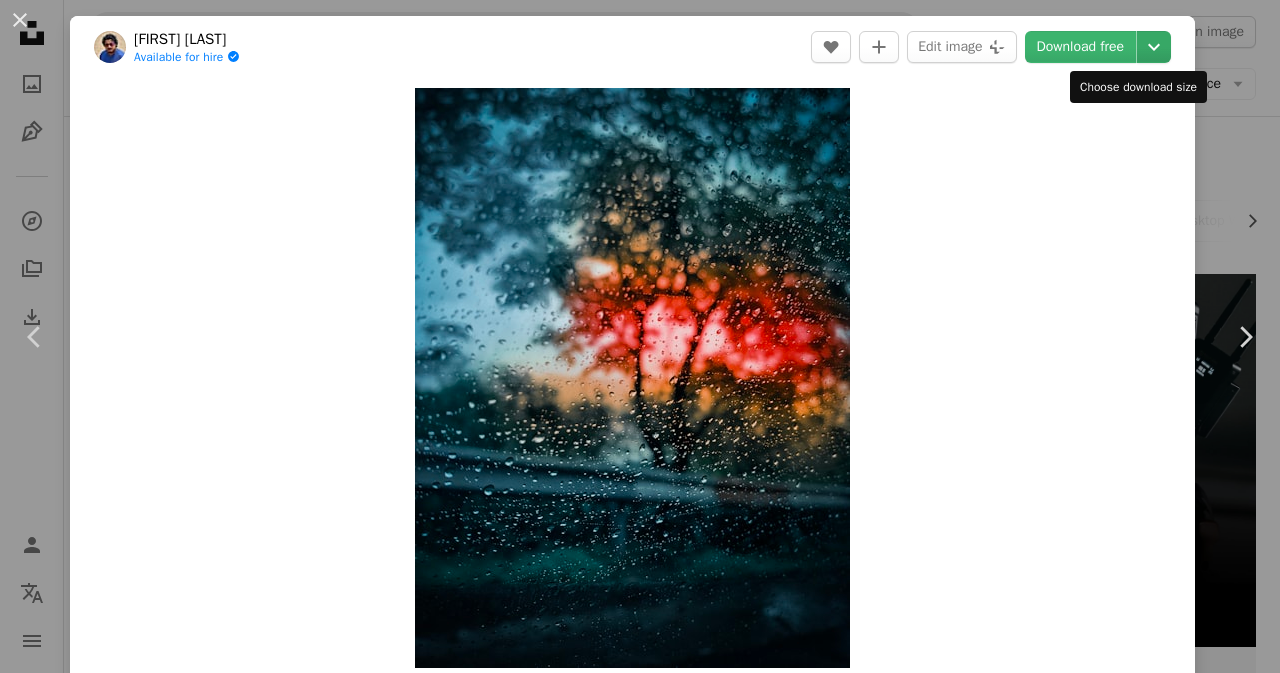 click on "Chevron down" at bounding box center (1154, 47) 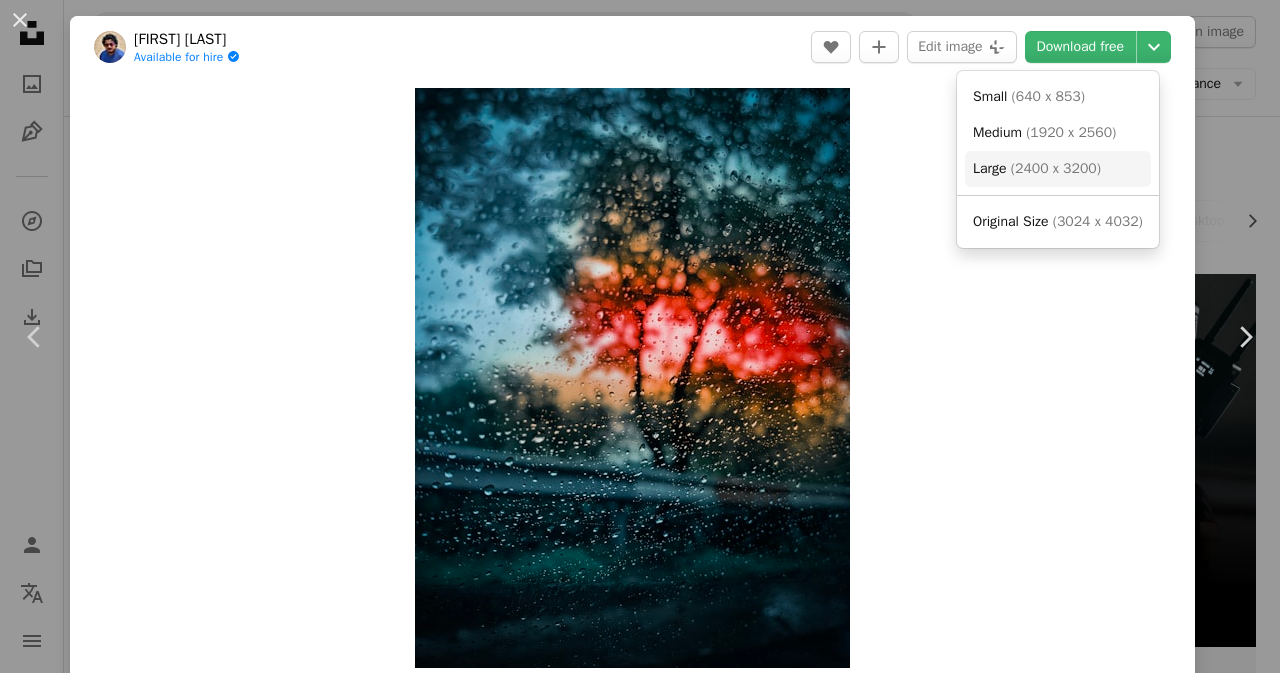 click on "( 2400 x 3200 )" at bounding box center (1056, 168) 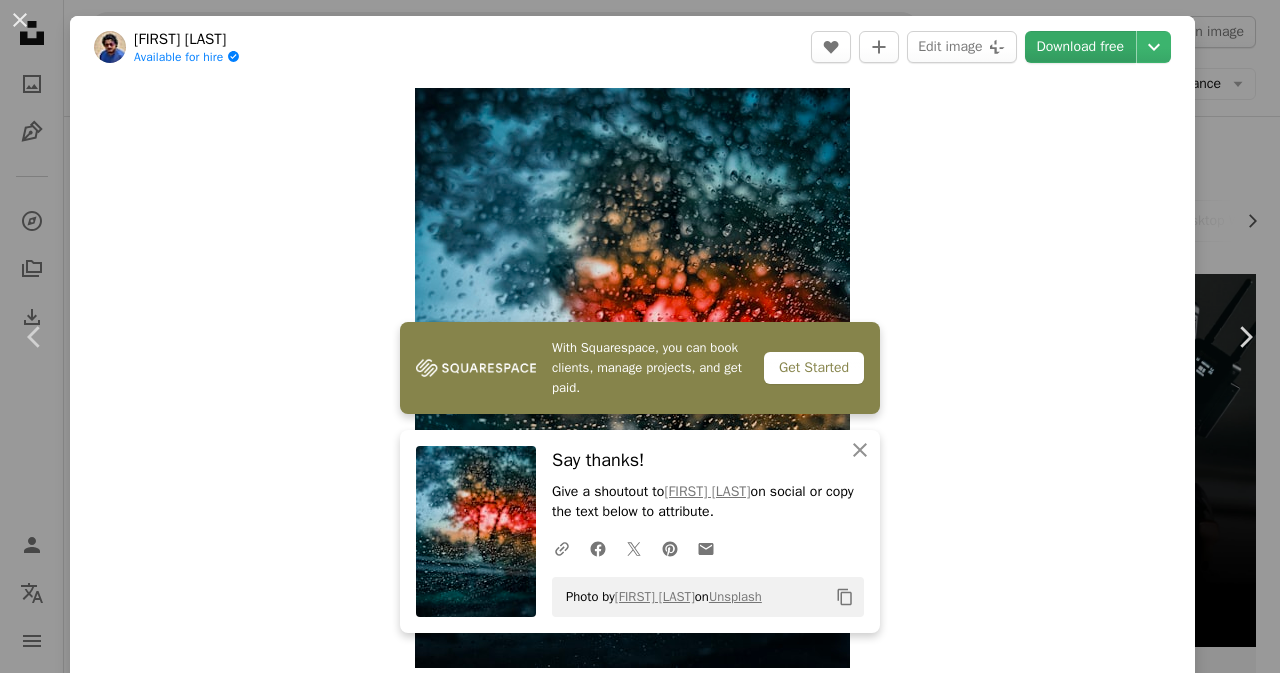 click on "Download free" at bounding box center [1081, 47] 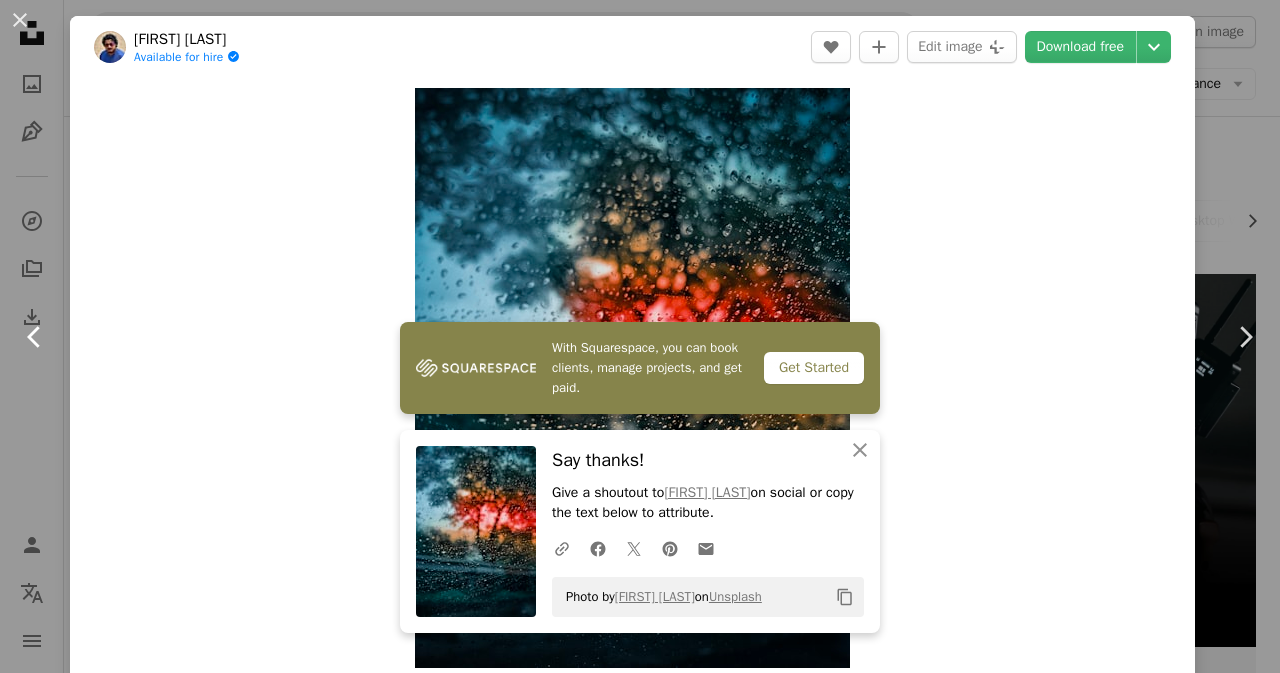 click on "Chevron left" 